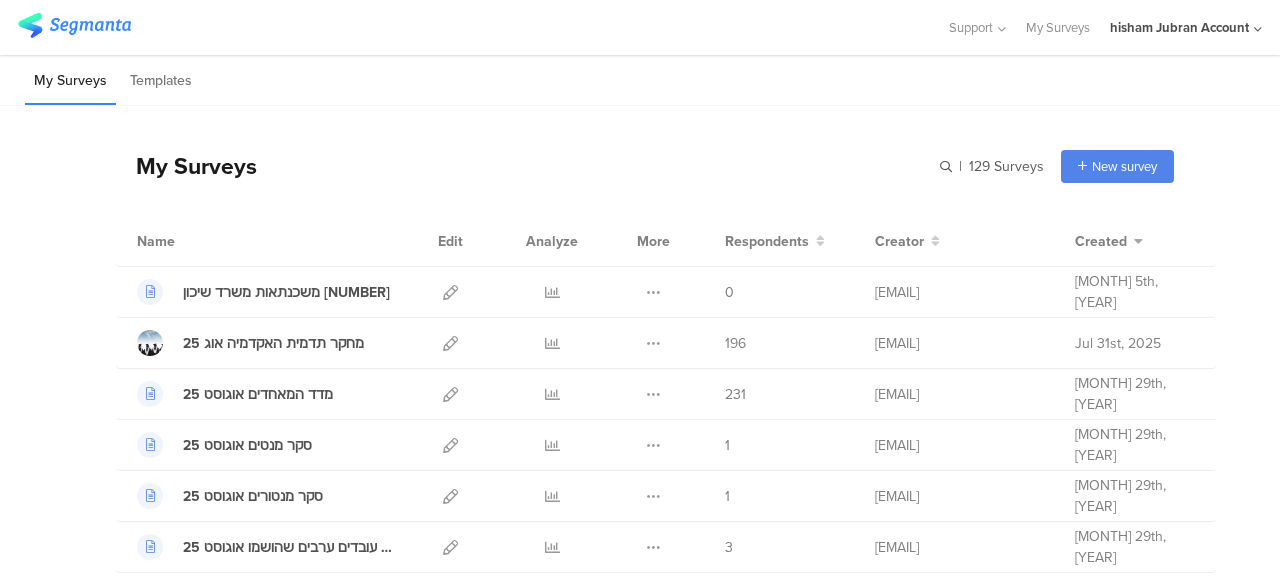 scroll, scrollTop: 0, scrollLeft: 0, axis: both 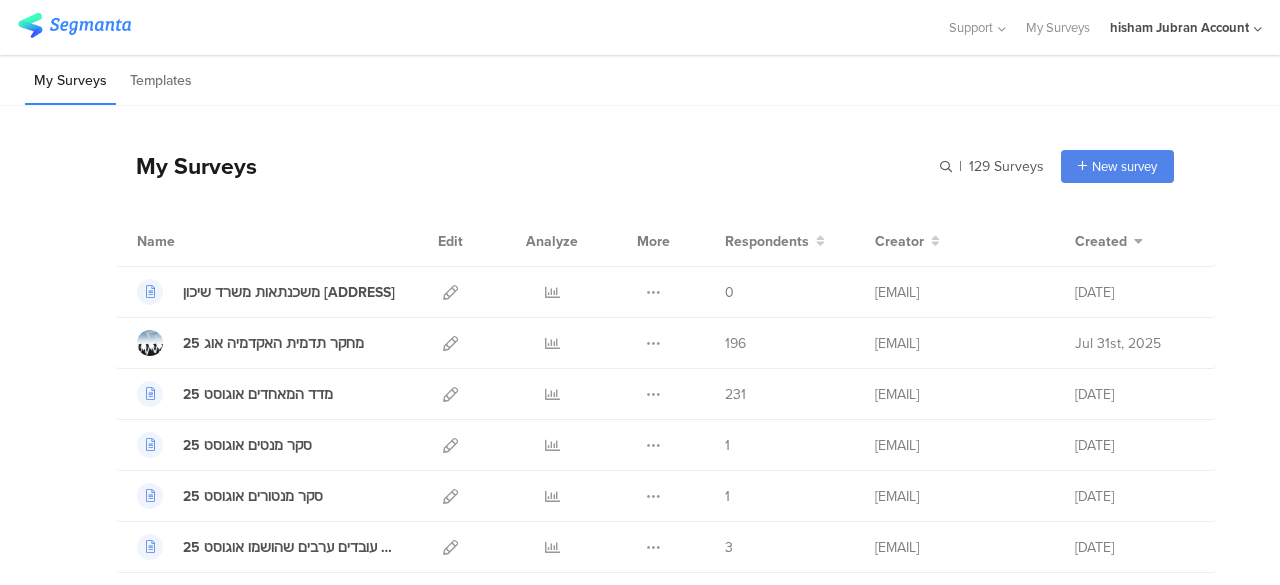 click on "My Surveys
|
129 Surveys
New survey
Start from scratch
Choose from templates" at bounding box center [645, 166] 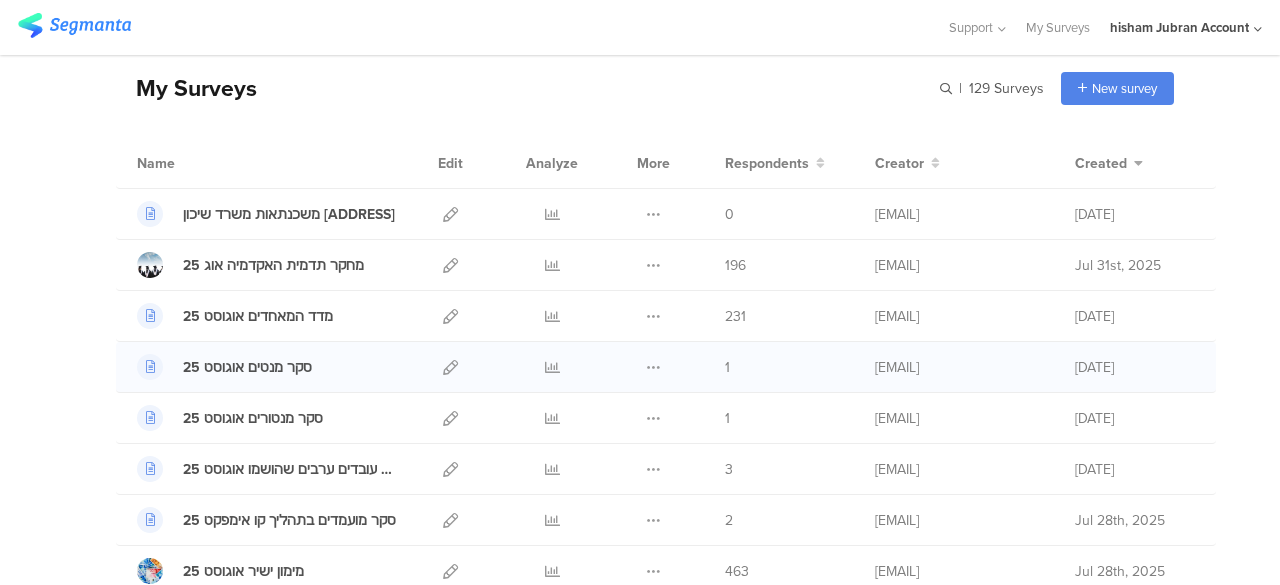 scroll, scrollTop: 100, scrollLeft: 0, axis: vertical 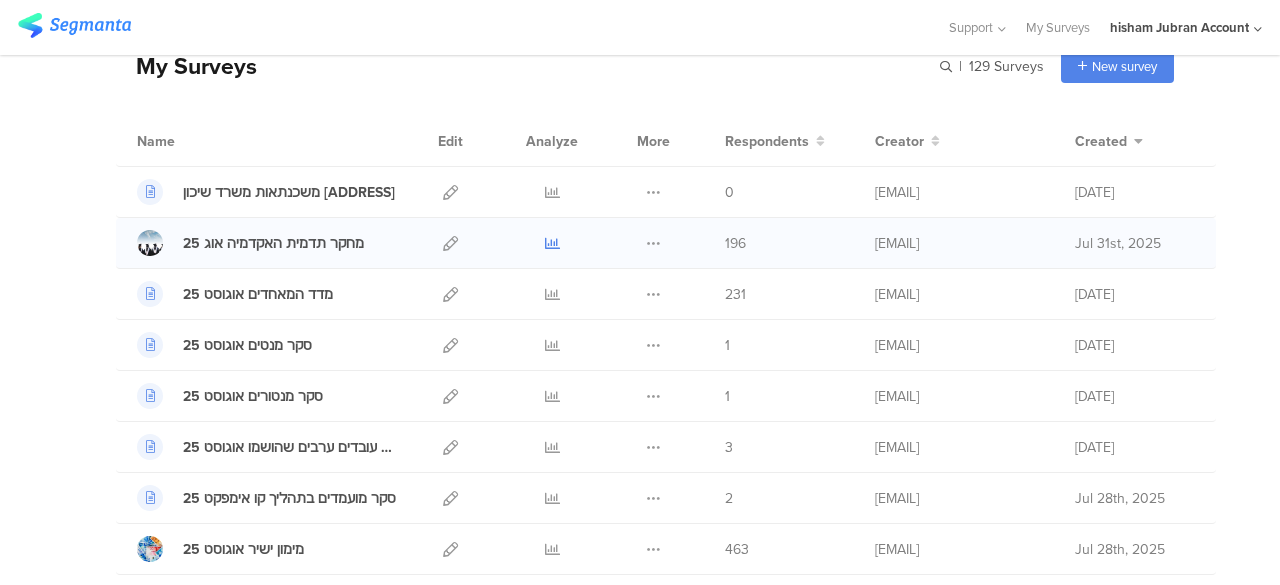click at bounding box center (552, 243) 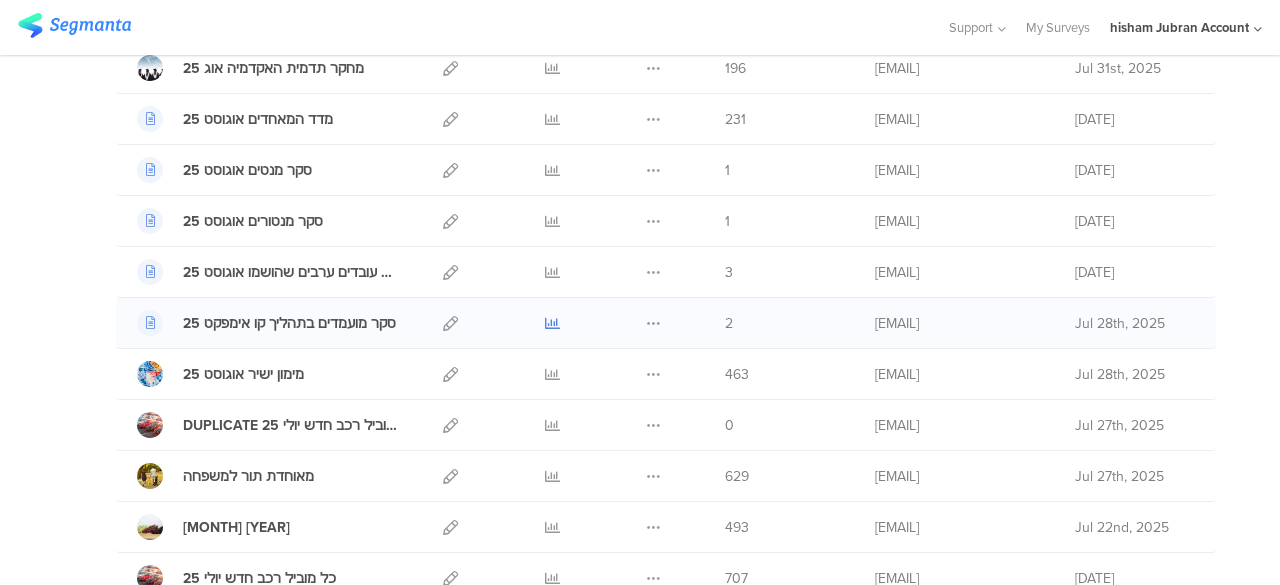 scroll, scrollTop: 300, scrollLeft: 0, axis: vertical 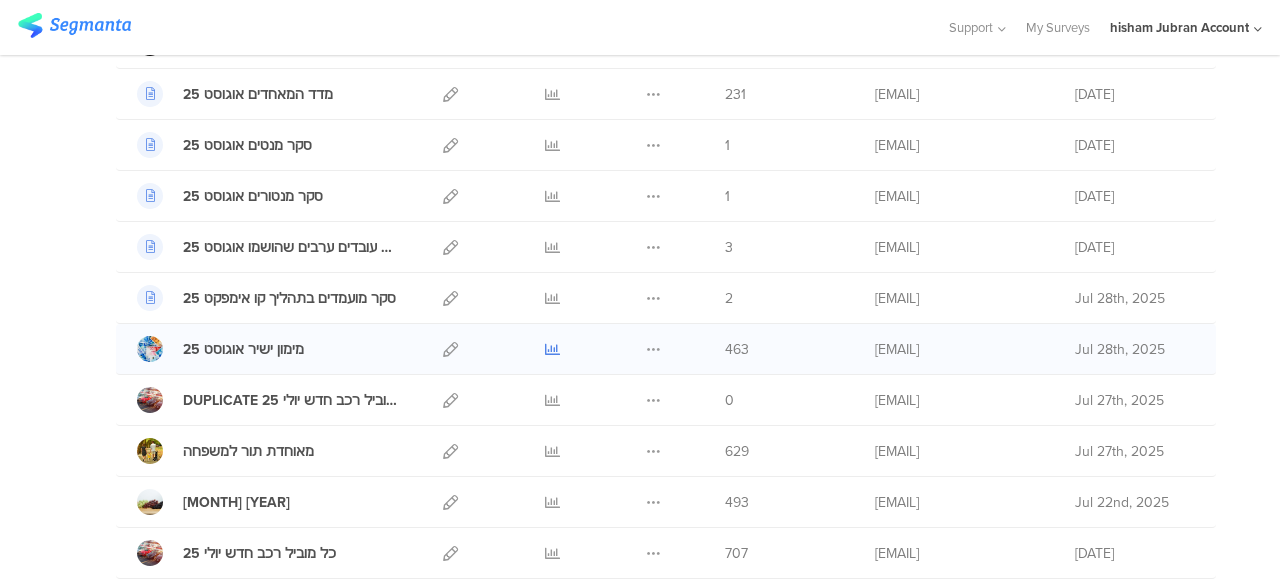 click at bounding box center [552, 349] 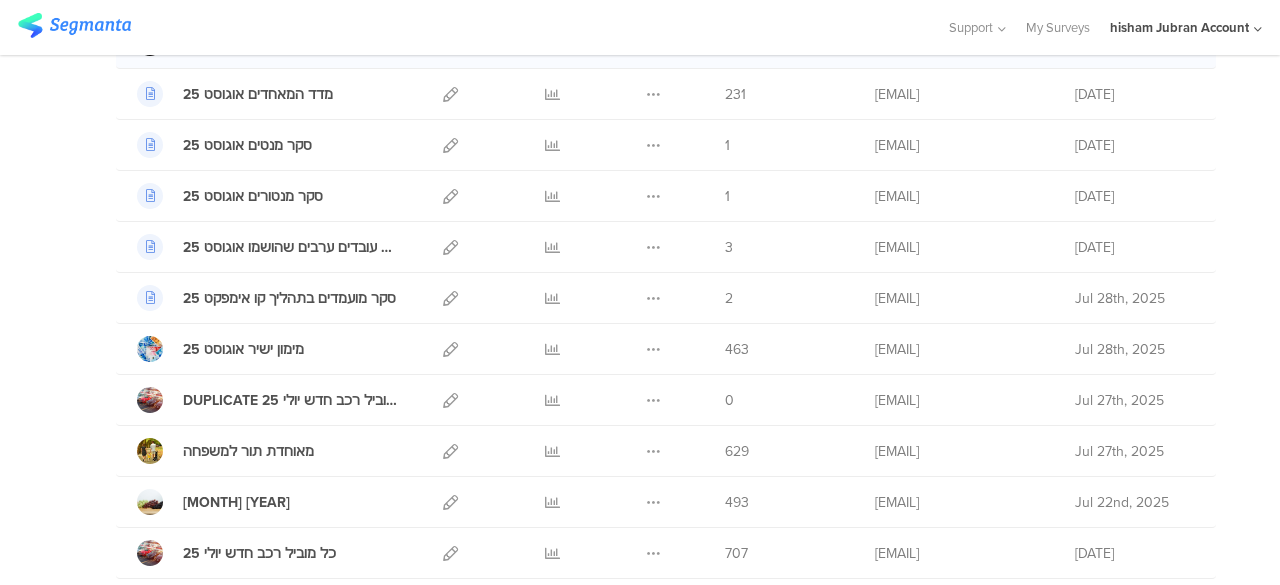 scroll, scrollTop: 0, scrollLeft: 0, axis: both 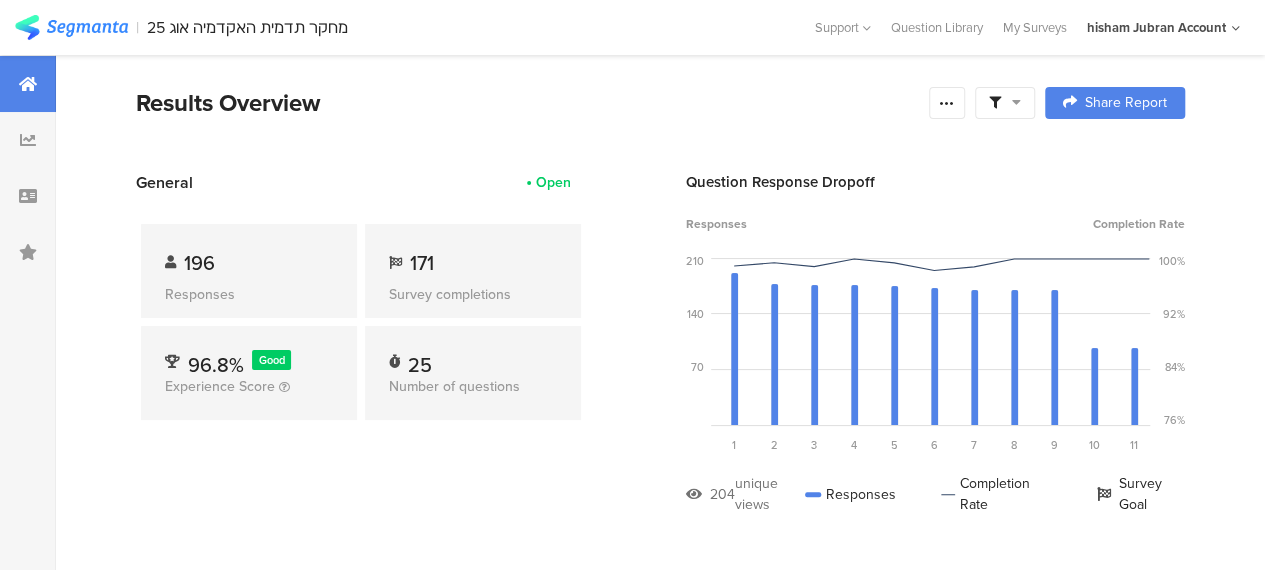 click at bounding box center [1016, 102] 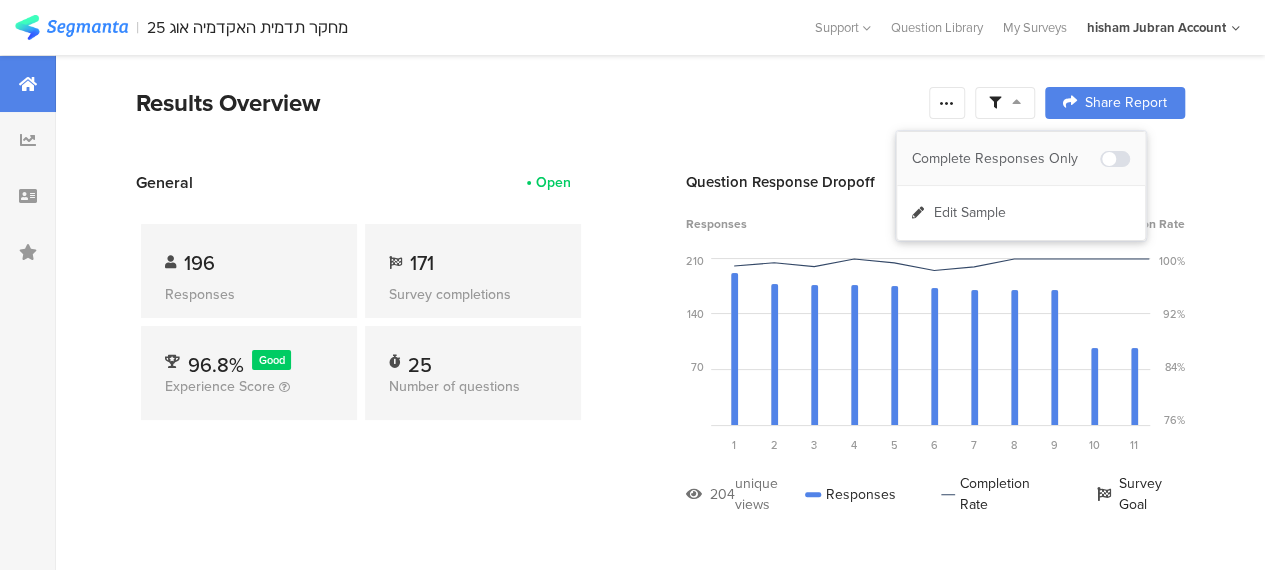 click on "Complete Responses Only" at bounding box center (1006, 159) 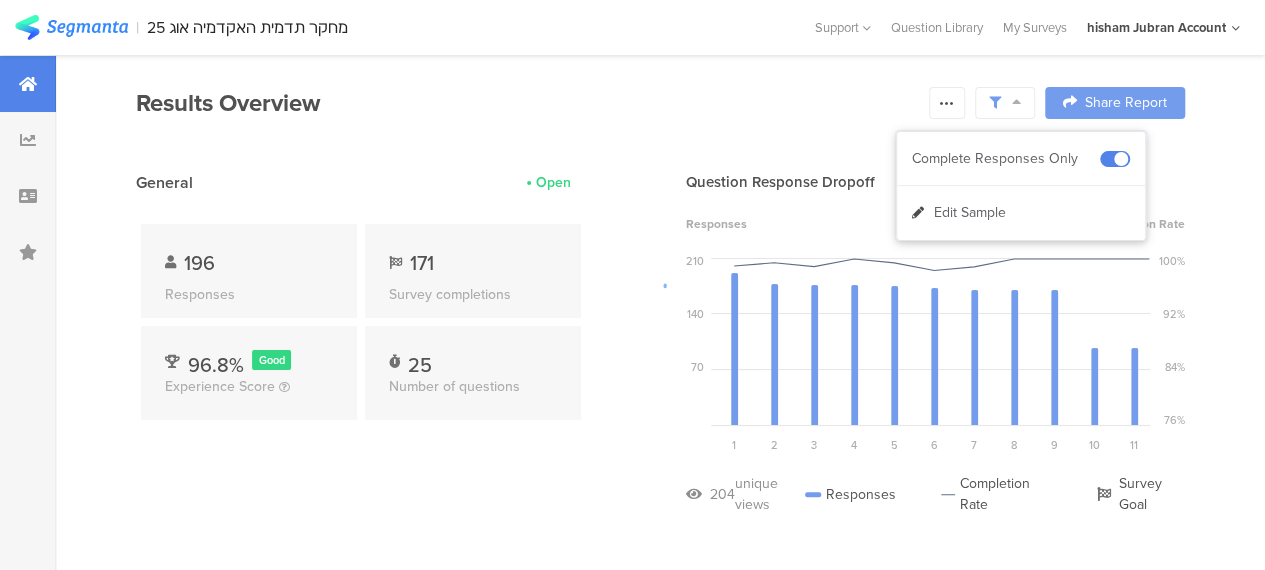 click at bounding box center [632, 285] 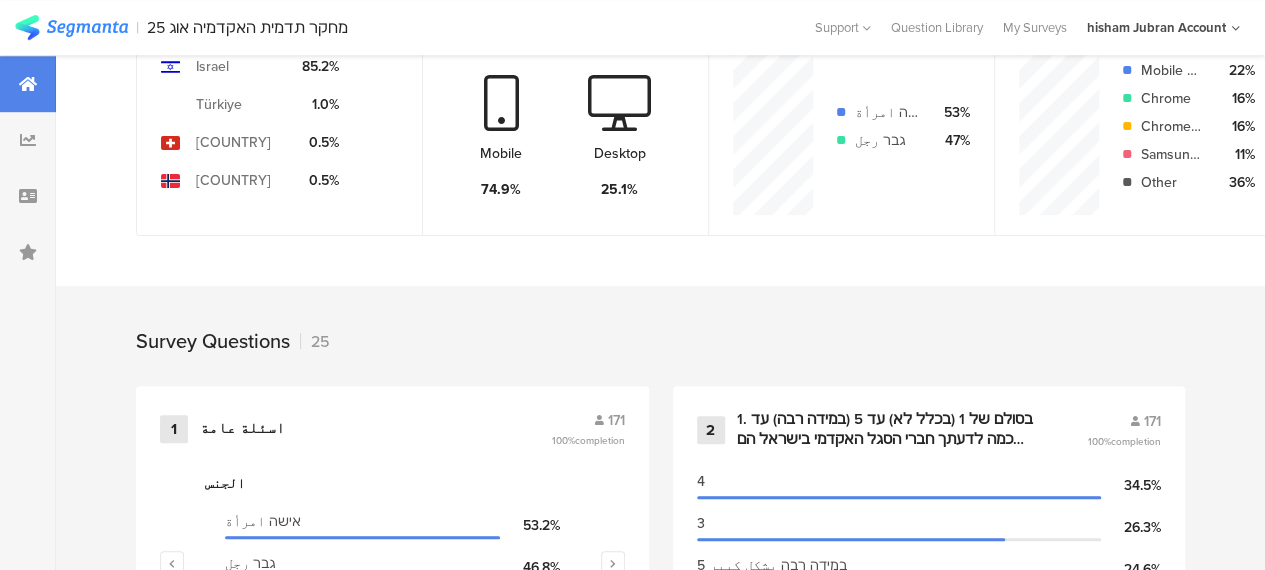 scroll, scrollTop: 900, scrollLeft: 0, axis: vertical 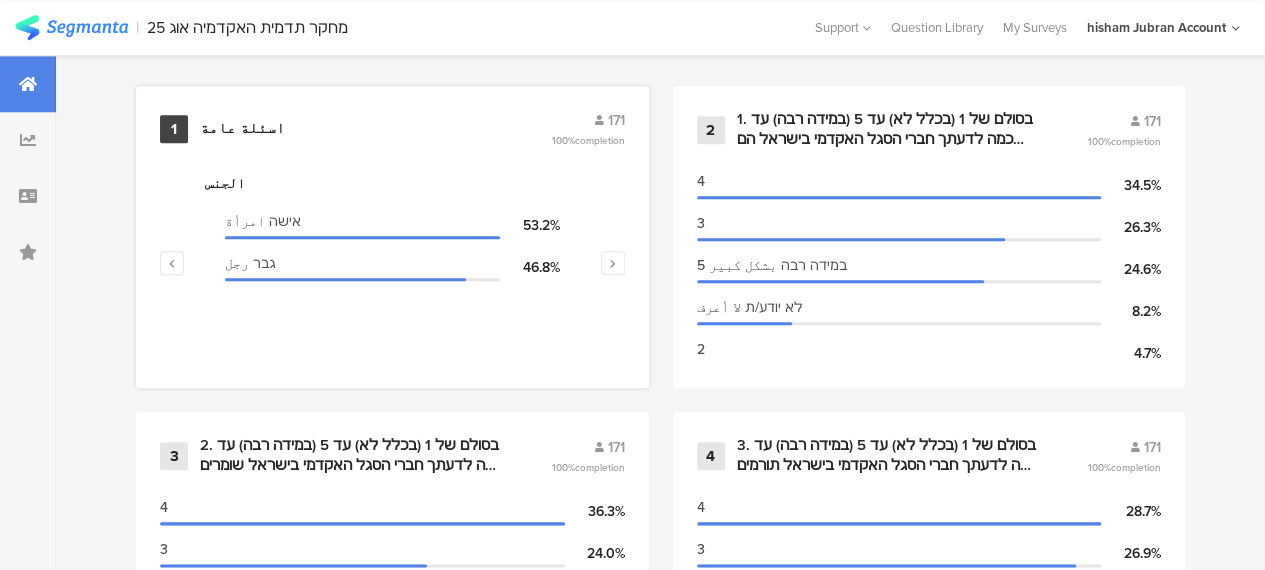 click on "اسئلة عامة" at bounding box center (242, 129) 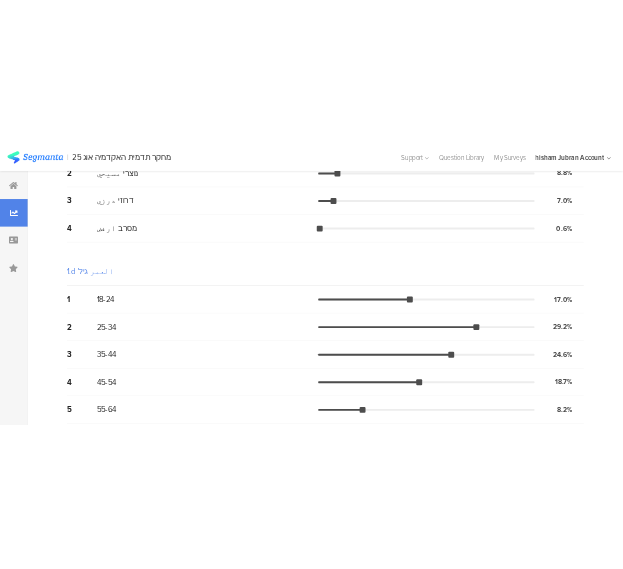 scroll, scrollTop: 0, scrollLeft: 0, axis: both 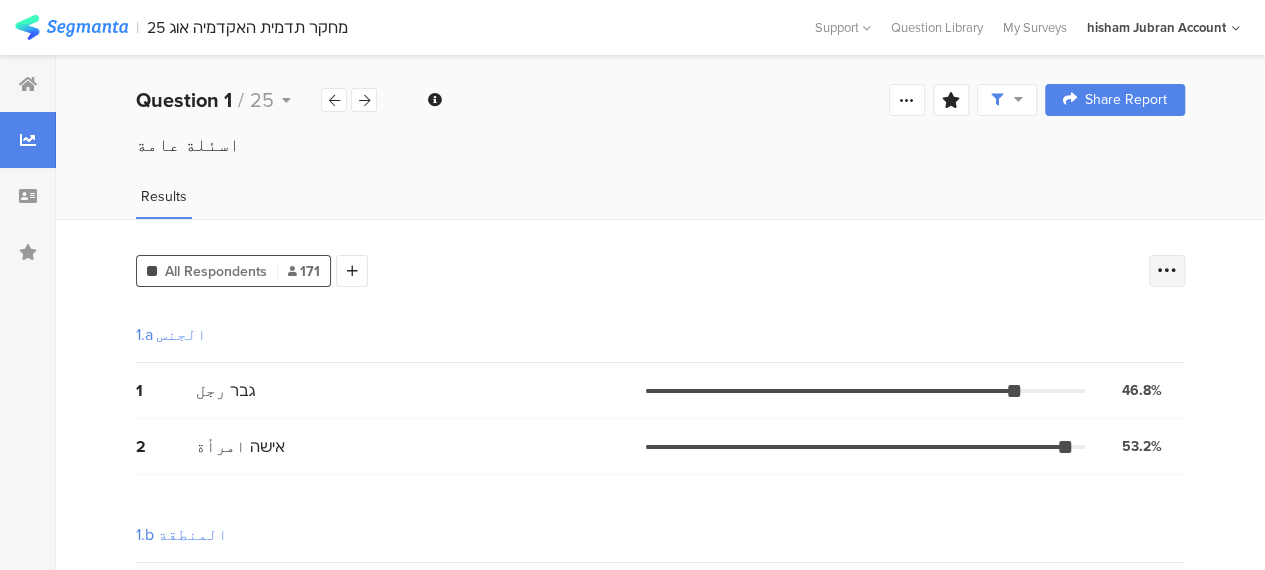 click at bounding box center (1167, 271) 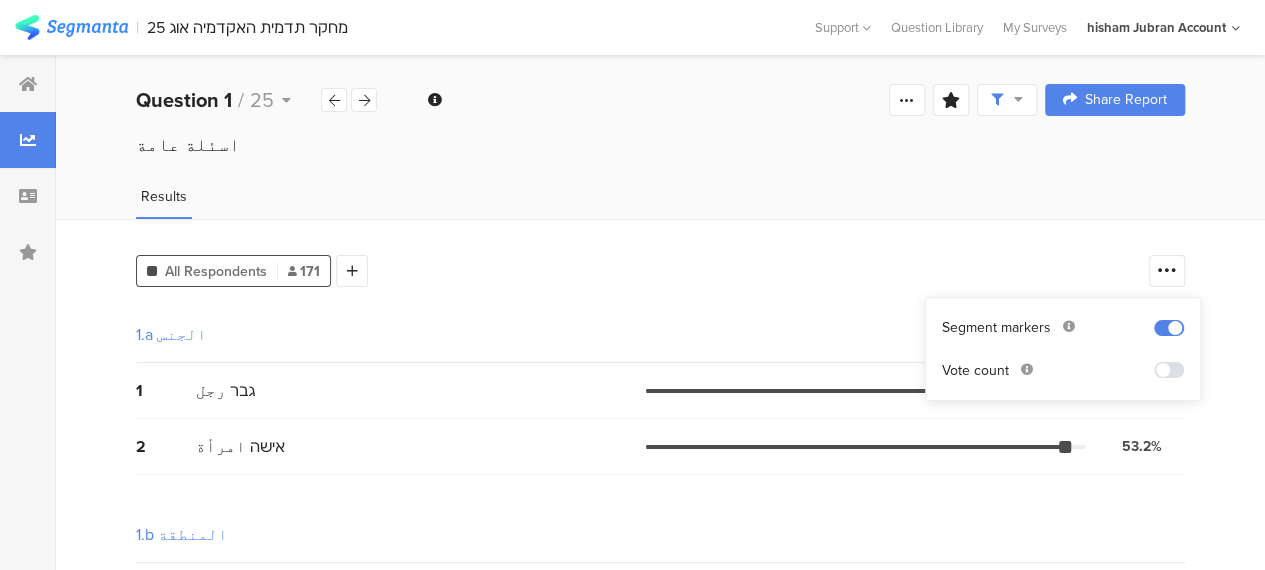 click at bounding box center (1169, 370) 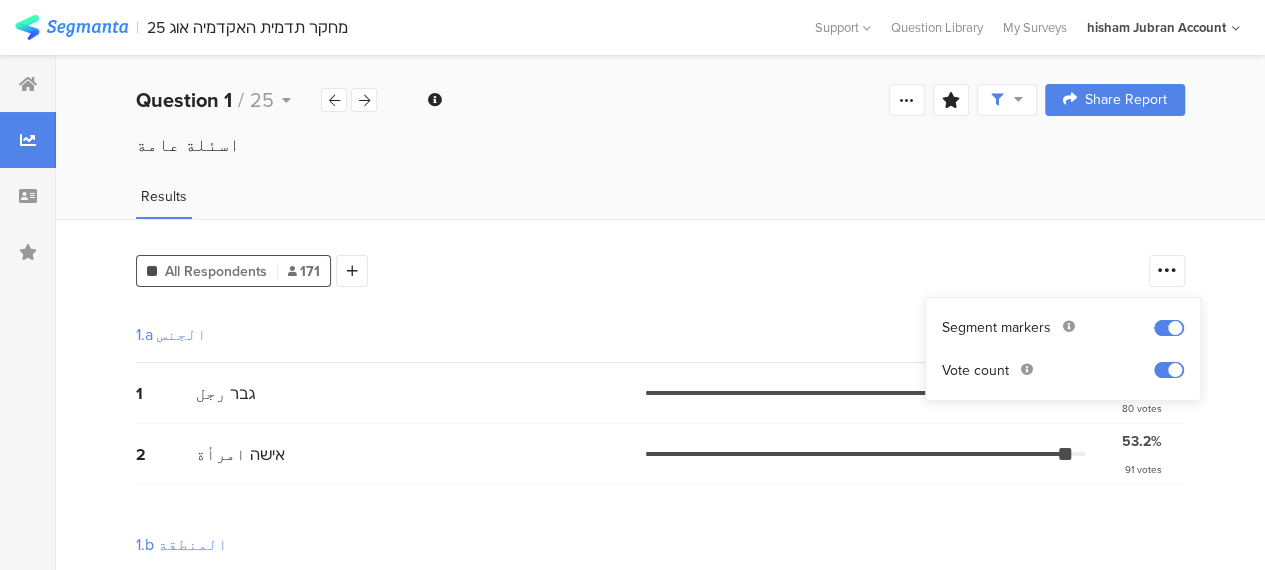 click on "1.a الجنس" at bounding box center [660, 335] 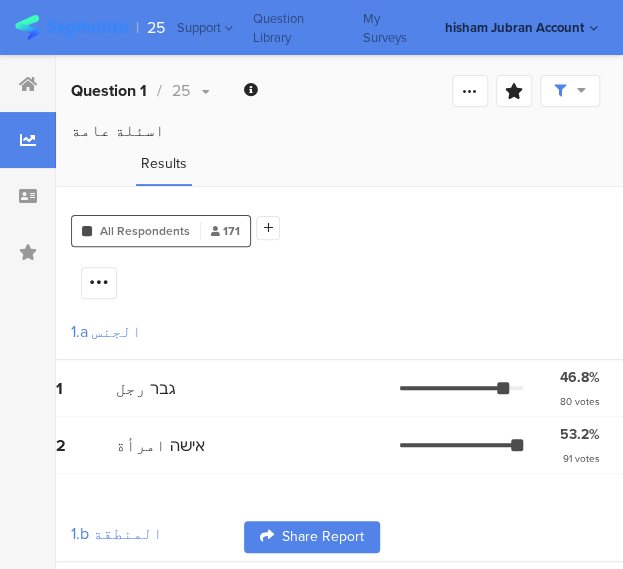 click on "اسئلة عامة" at bounding box center [339, 141] 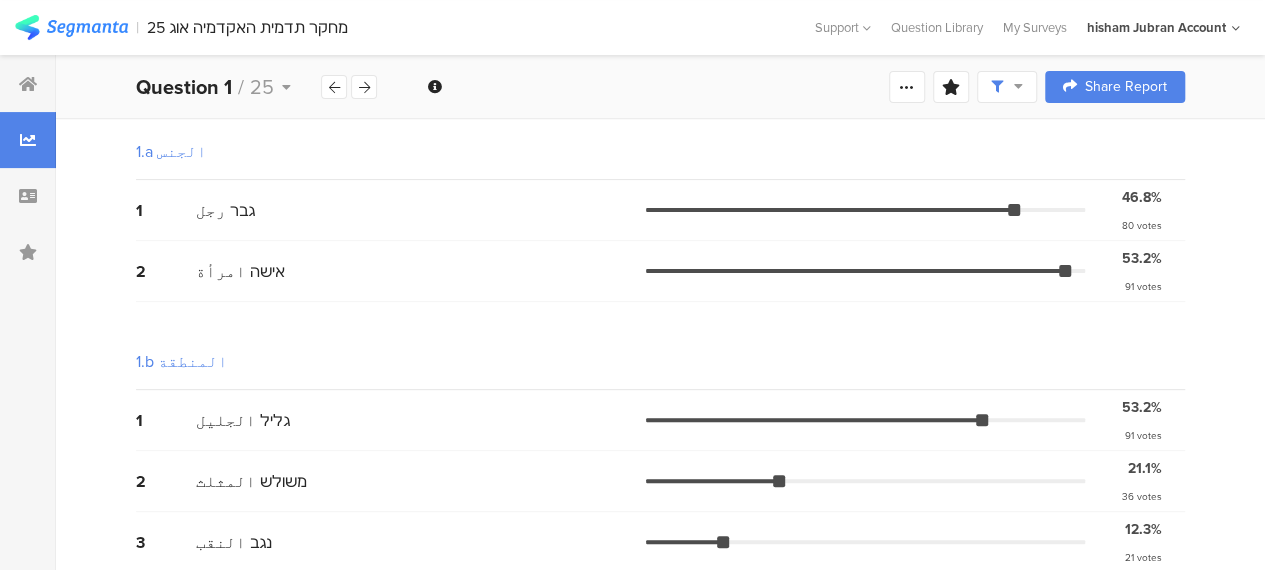 scroll, scrollTop: 0, scrollLeft: 0, axis: both 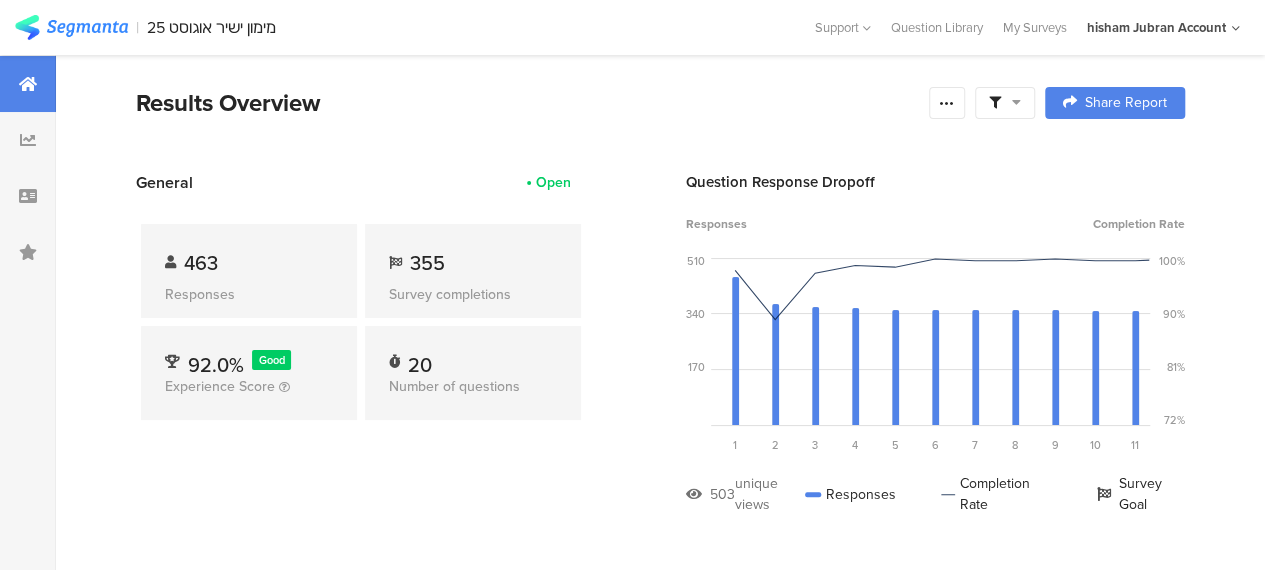click at bounding box center (1005, 103) 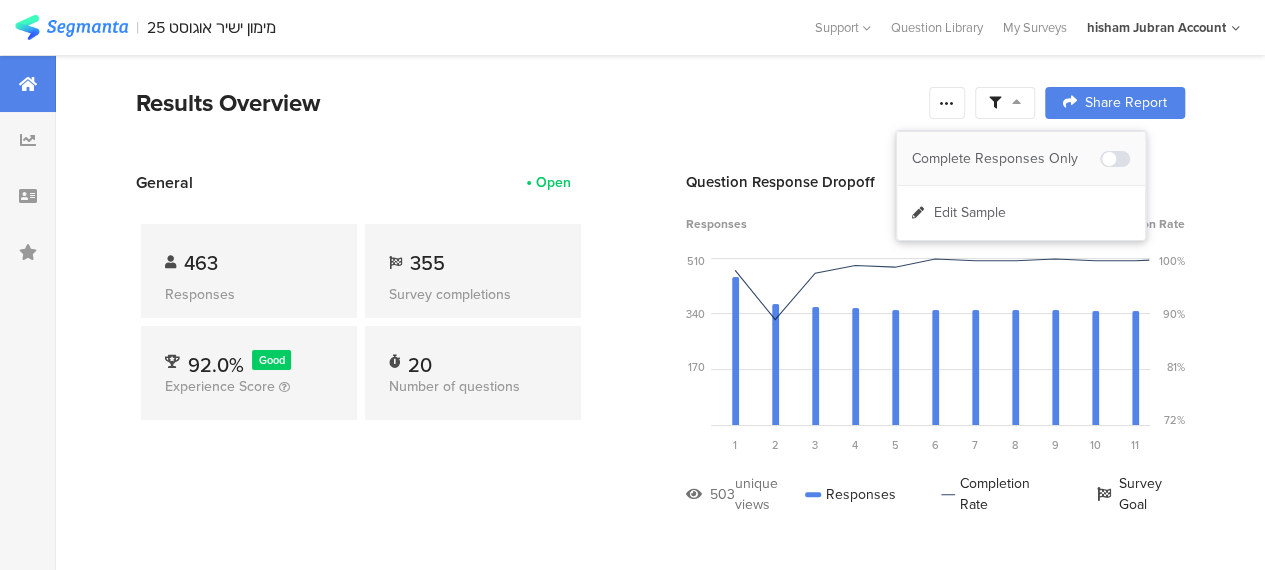 click on "Complete Responses Only" at bounding box center [1006, 159] 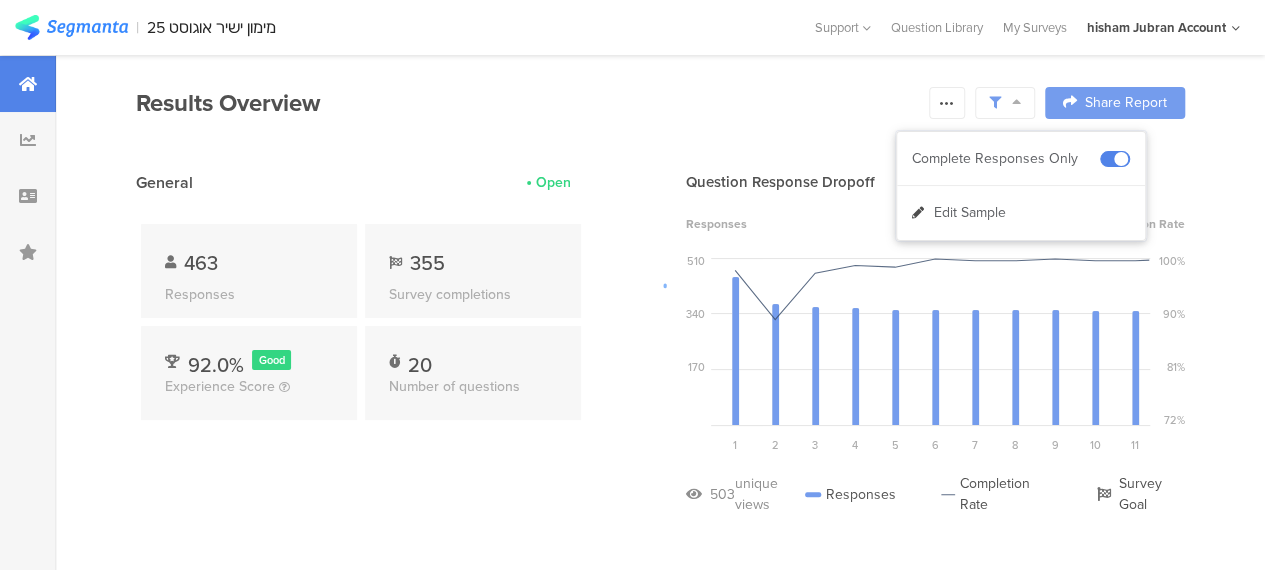 click at bounding box center (632, 285) 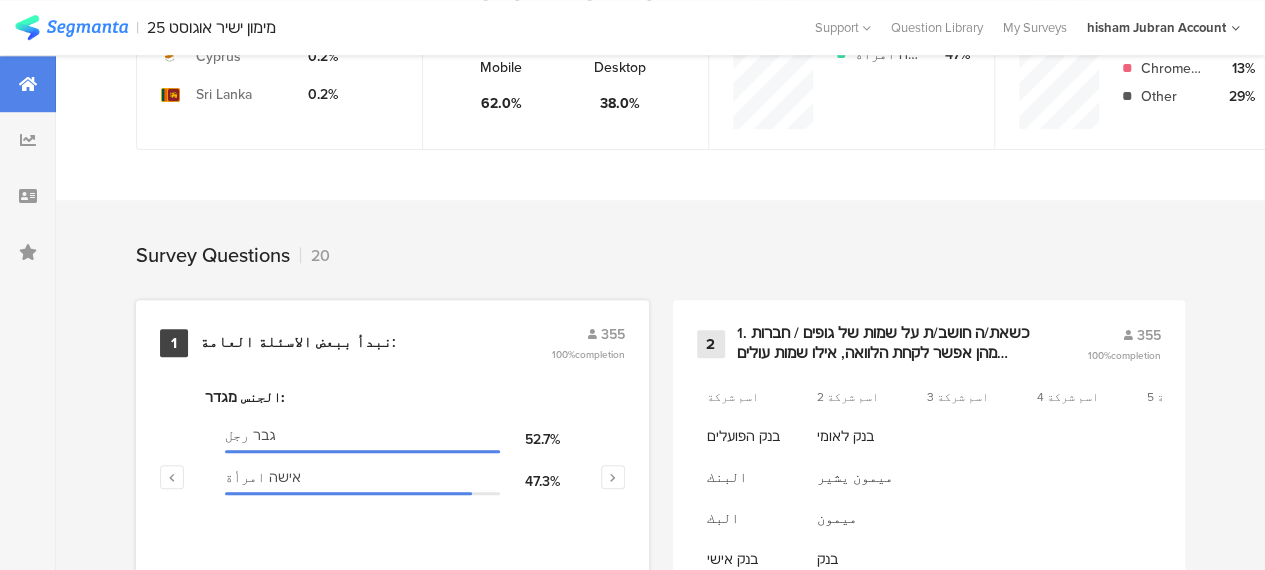 scroll, scrollTop: 700, scrollLeft: 0, axis: vertical 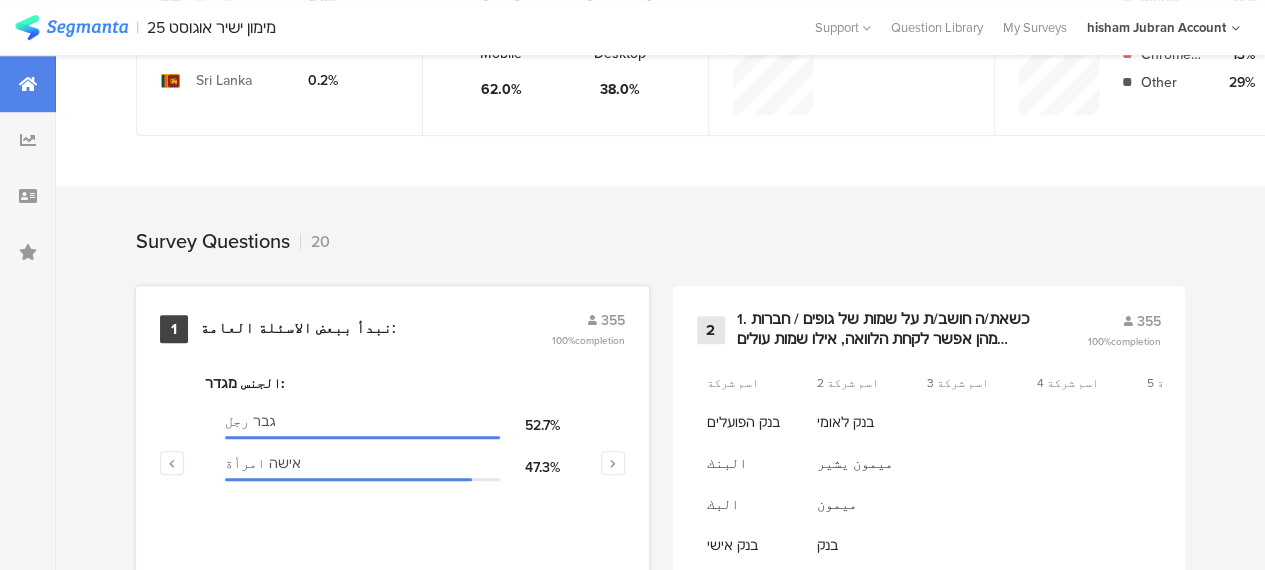 click on "نبدأ ببعض الاسئلة العامة:" at bounding box center [298, 329] 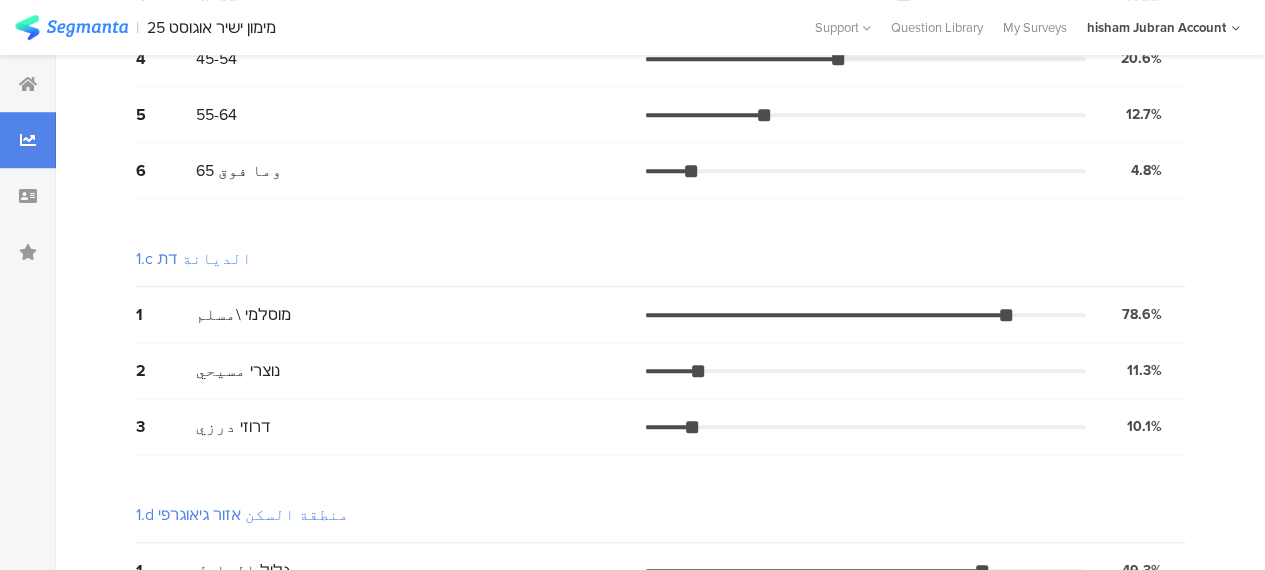 scroll, scrollTop: 0, scrollLeft: 0, axis: both 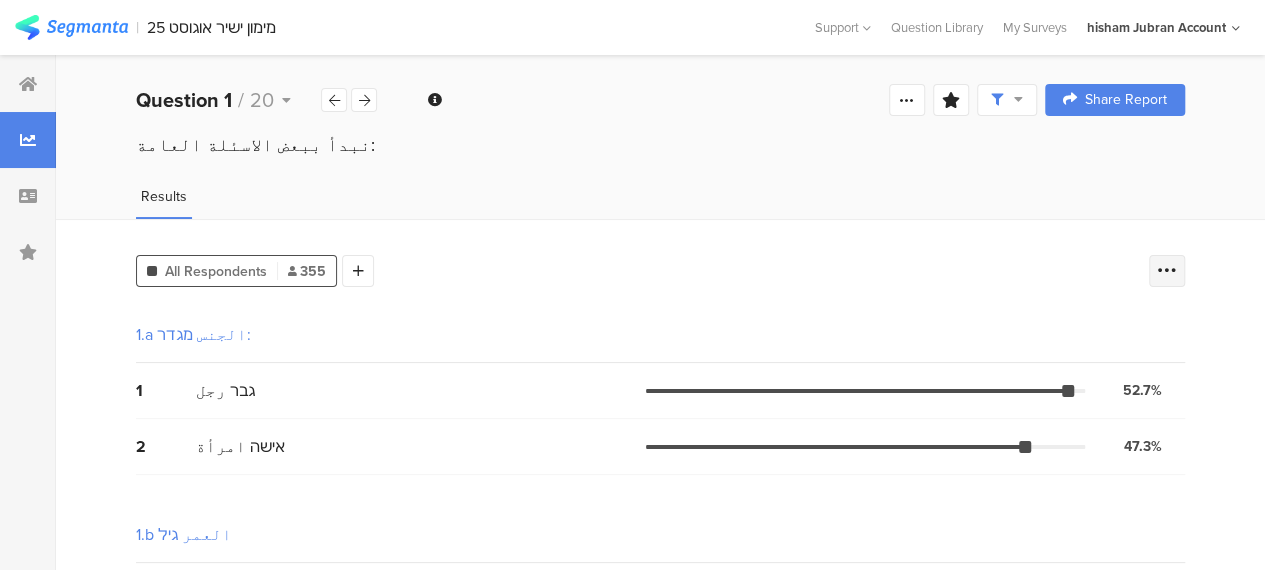 click at bounding box center [1167, 271] 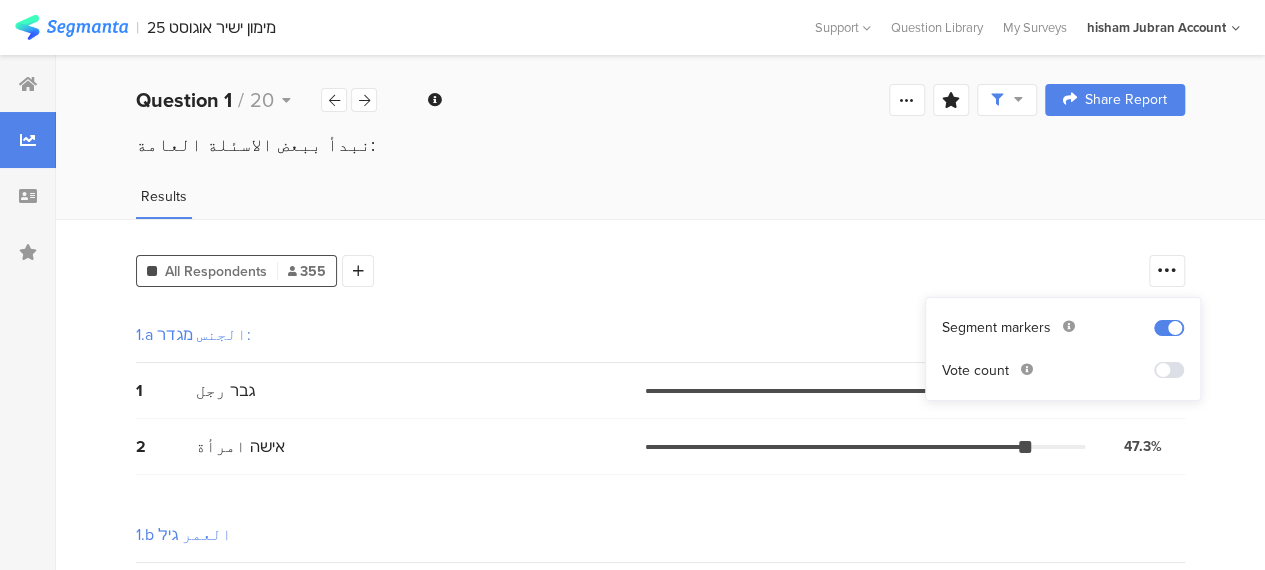 click at bounding box center (1169, 370) 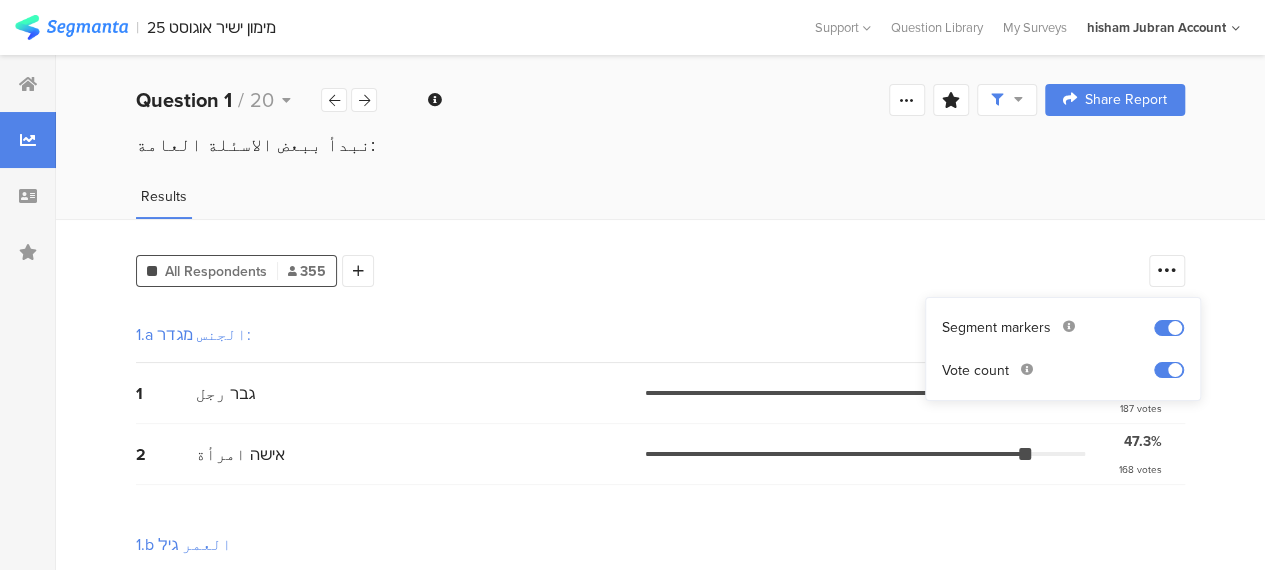 click on "1.a الجنس מגדר:" at bounding box center (660, 335) 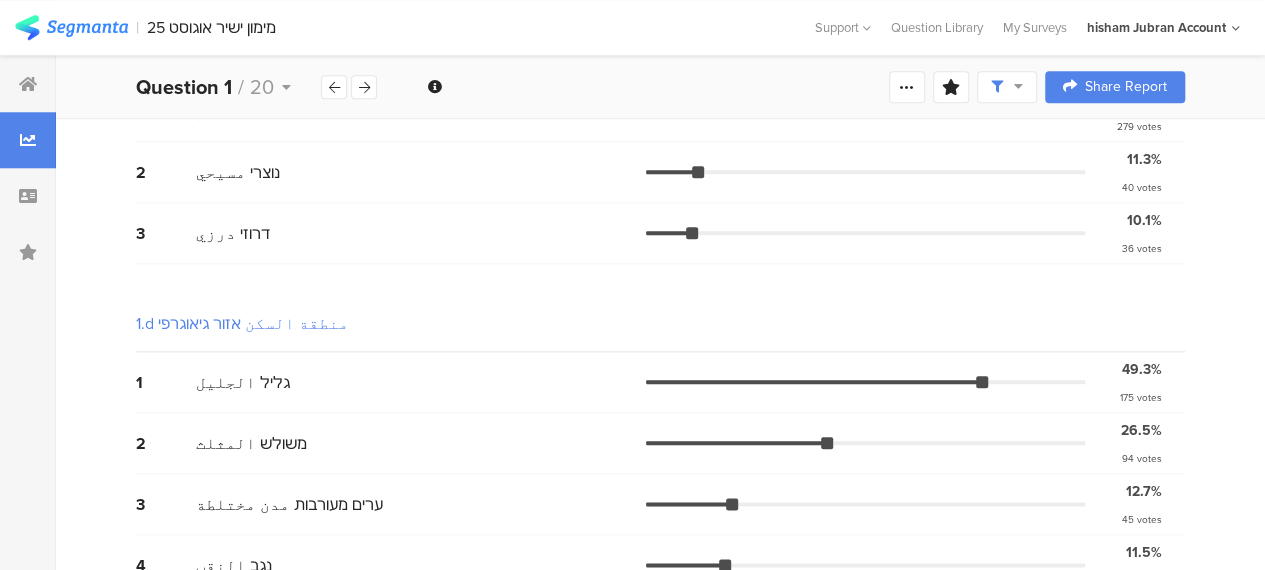 scroll, scrollTop: 960, scrollLeft: 0, axis: vertical 